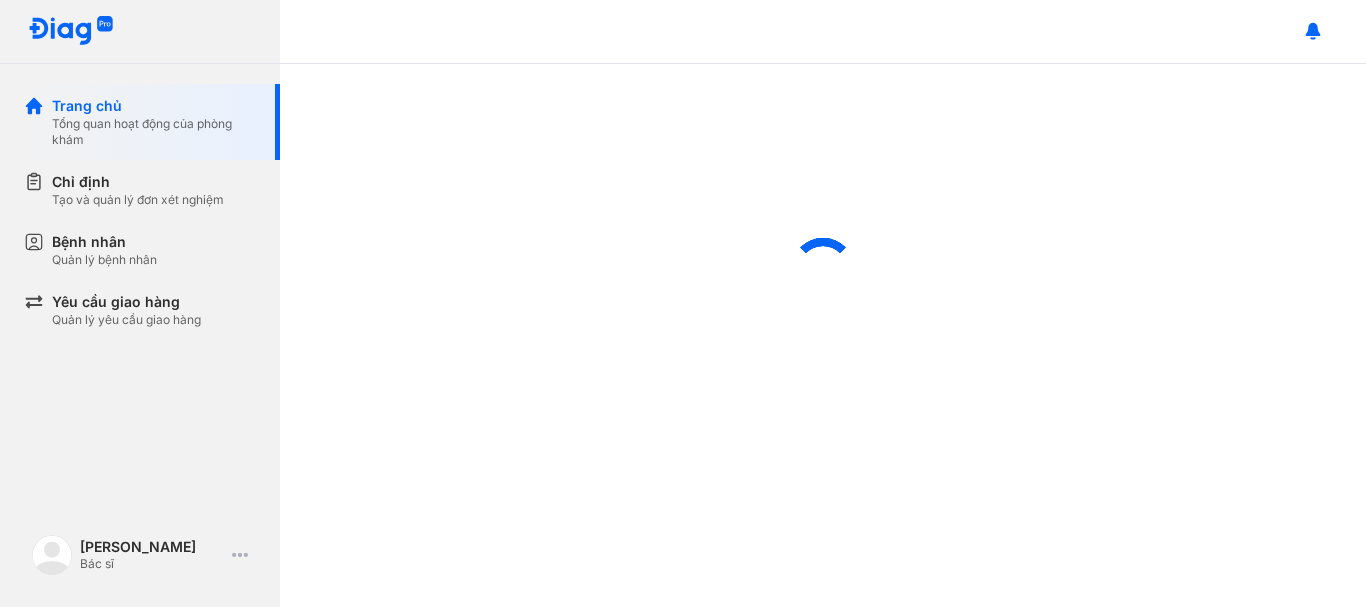 scroll, scrollTop: 0, scrollLeft: 0, axis: both 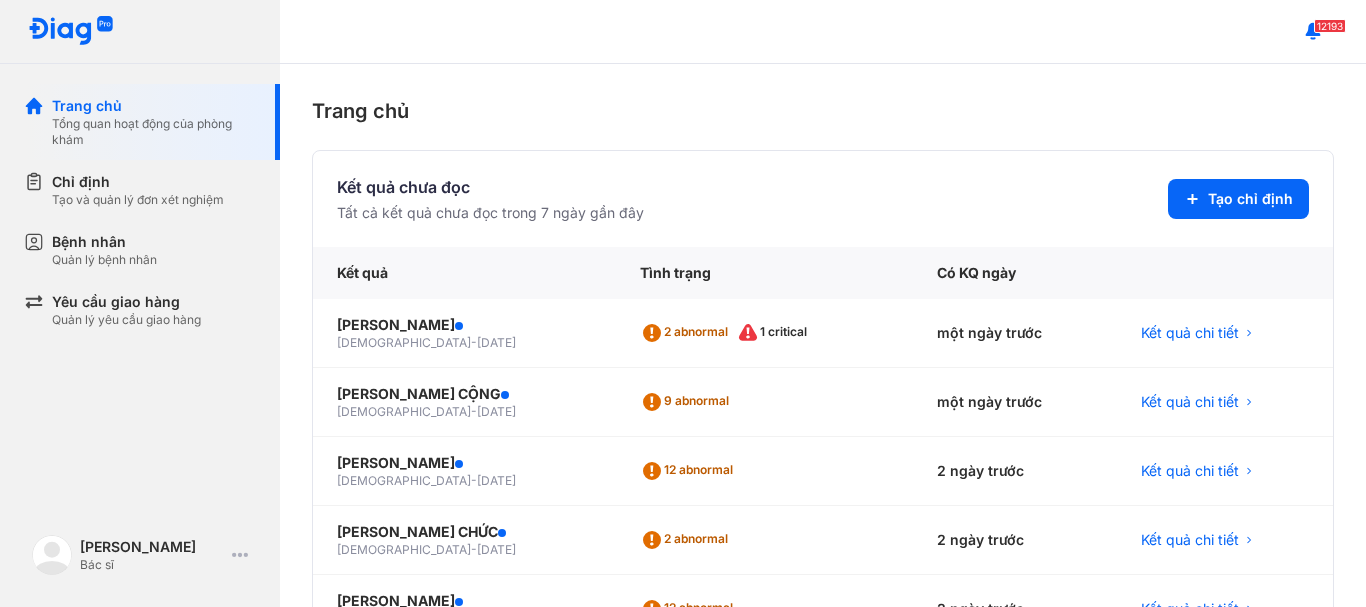 click on "Kết quả chưa đọc" at bounding box center (490, 187) 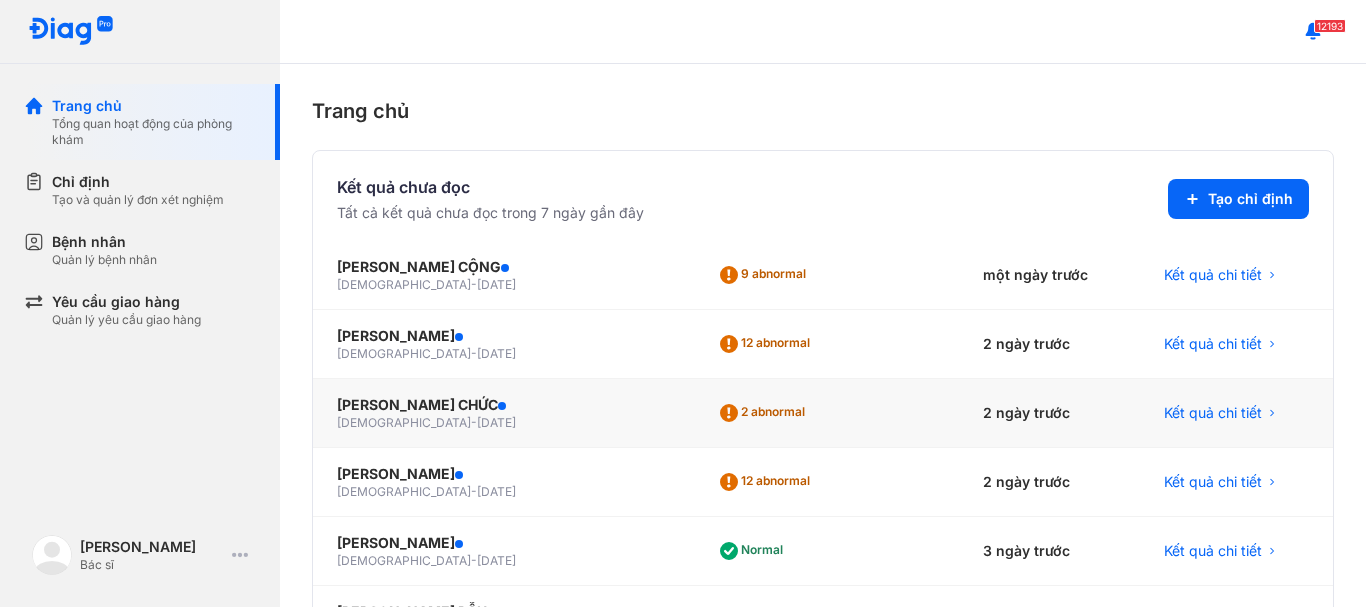 scroll, scrollTop: 76, scrollLeft: 0, axis: vertical 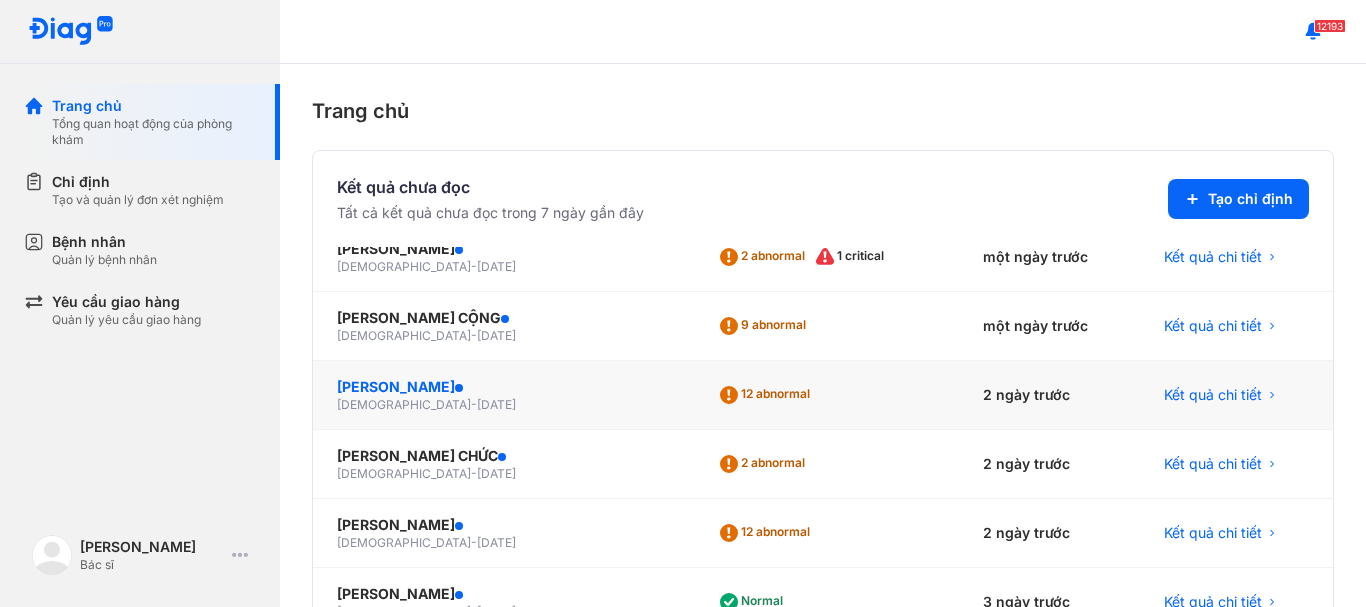 click on "[PERSON_NAME]" 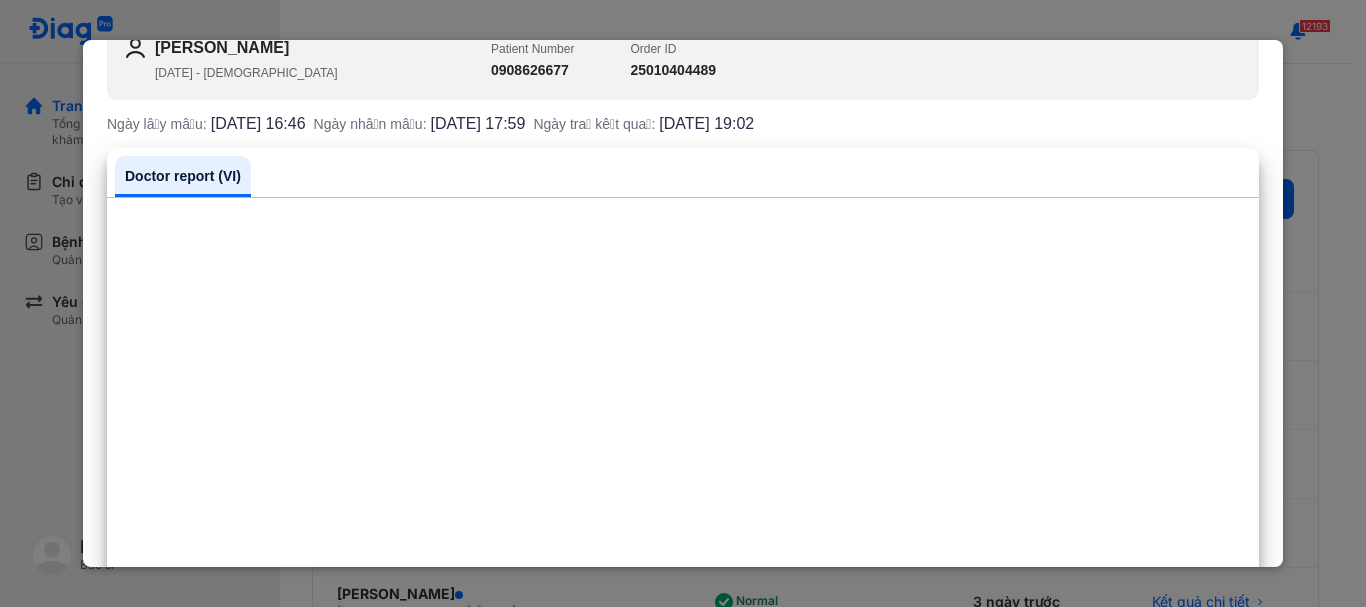 scroll, scrollTop: 0, scrollLeft: 0, axis: both 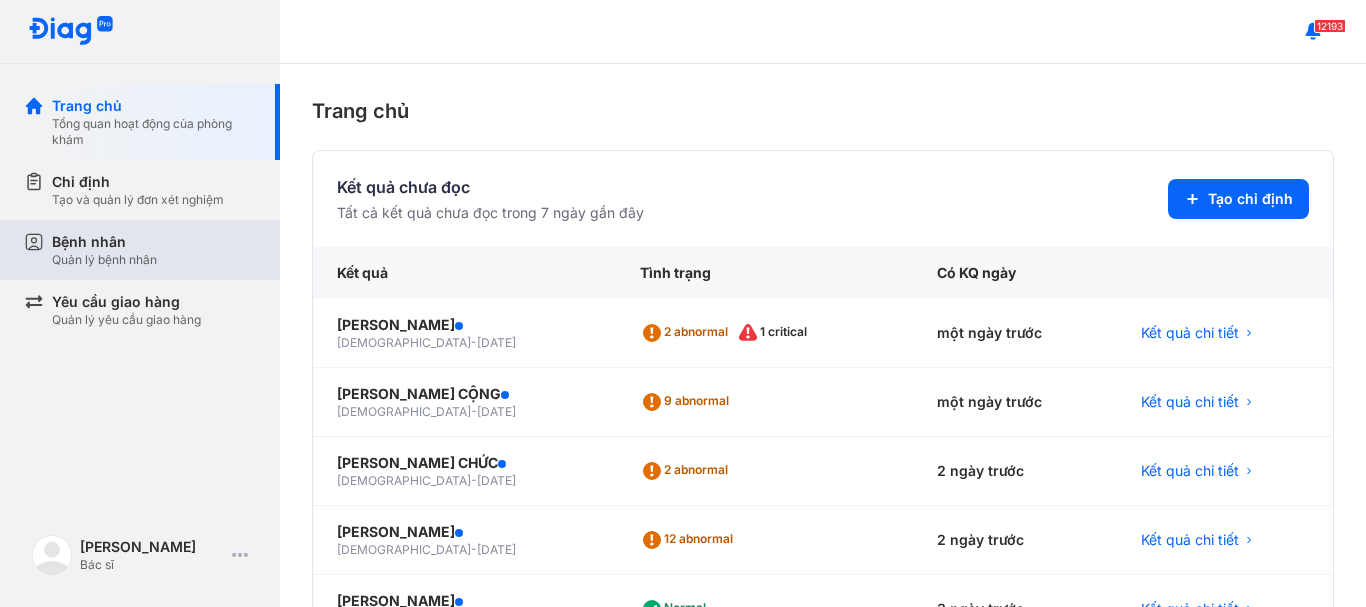 click on "Bệnh nhân" at bounding box center [104, 242] 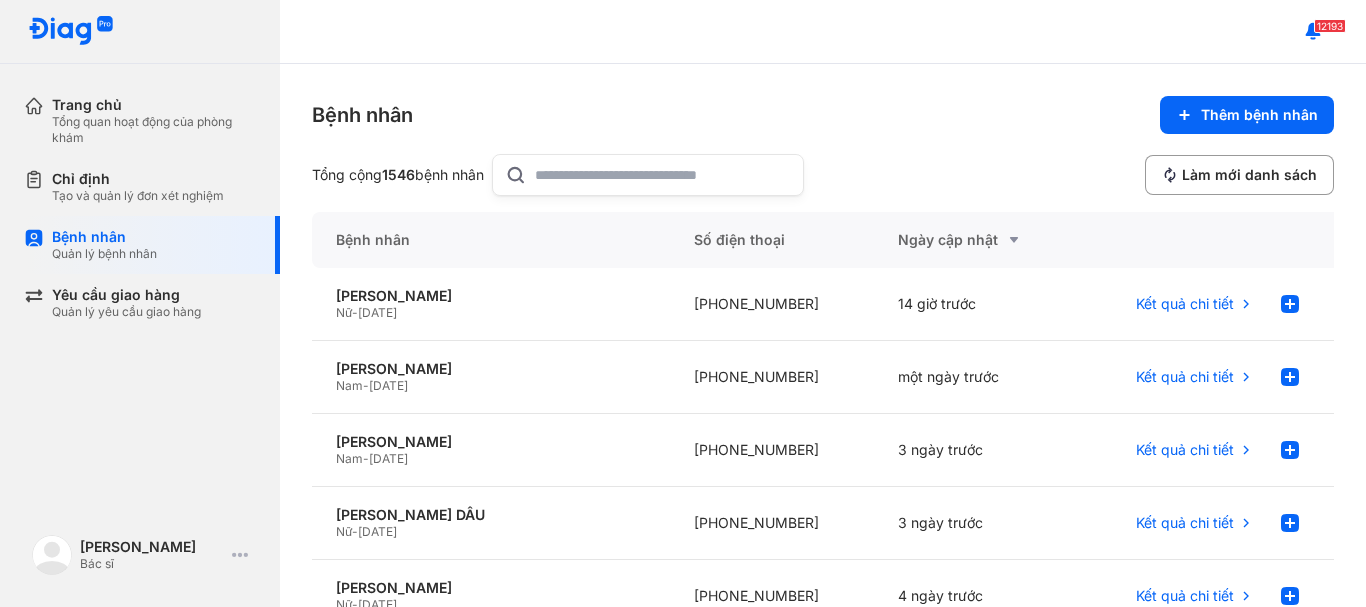 click 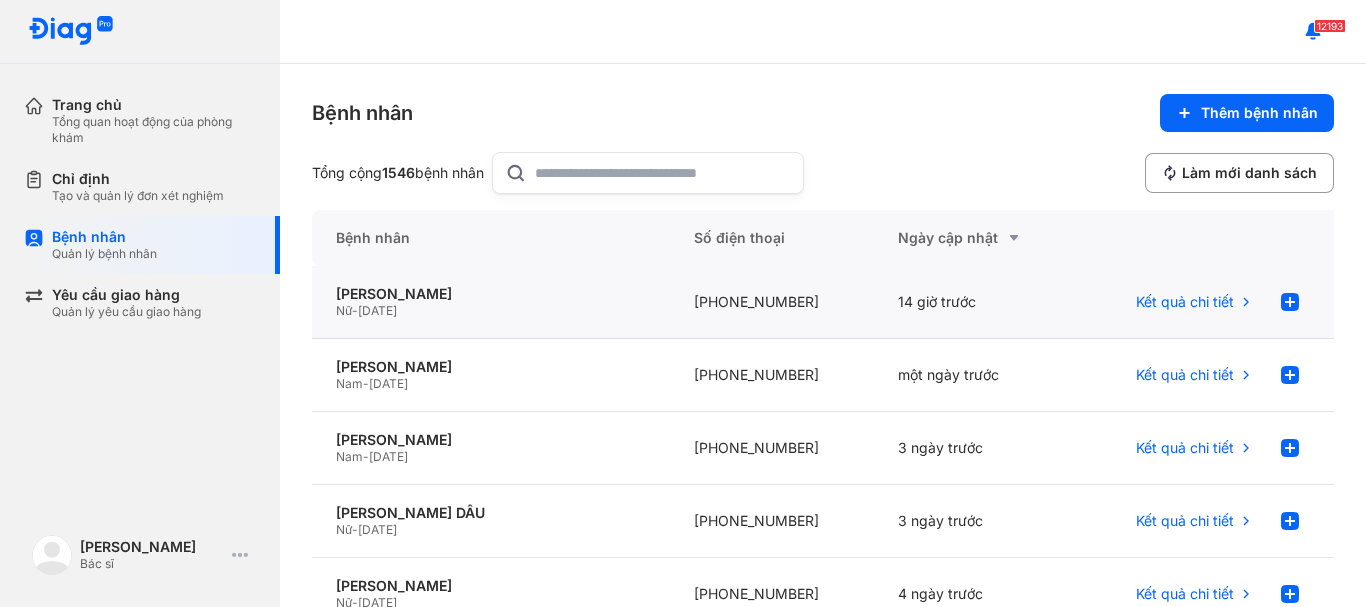 scroll, scrollTop: 0, scrollLeft: 0, axis: both 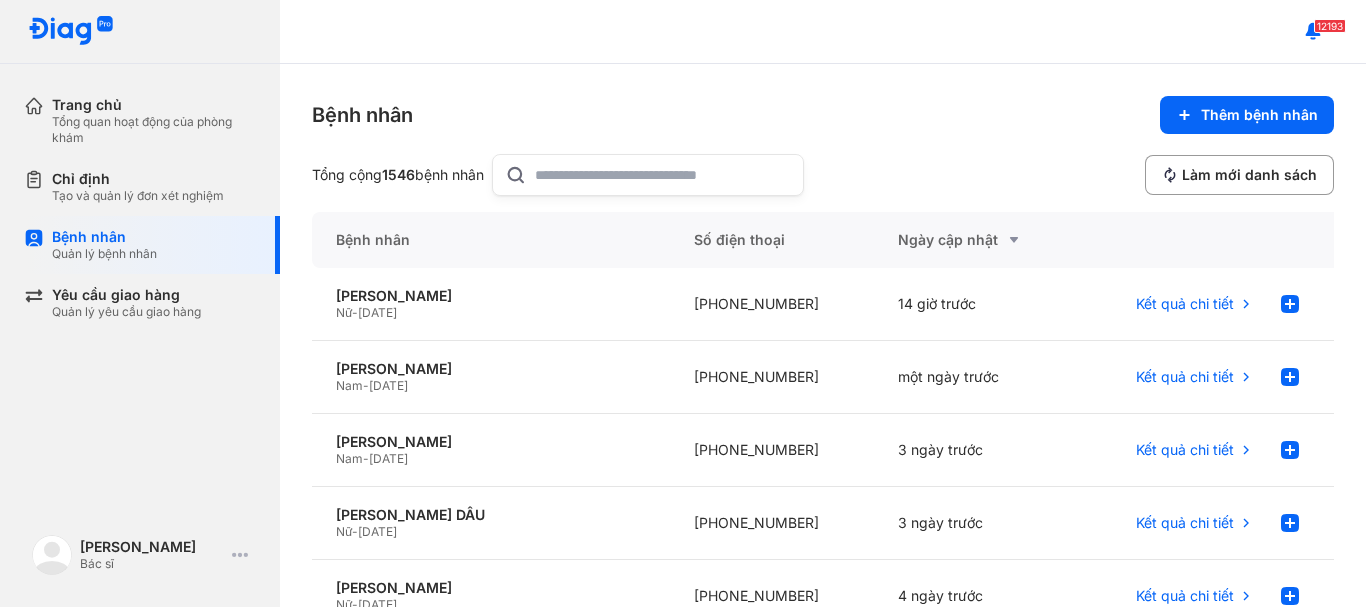 click 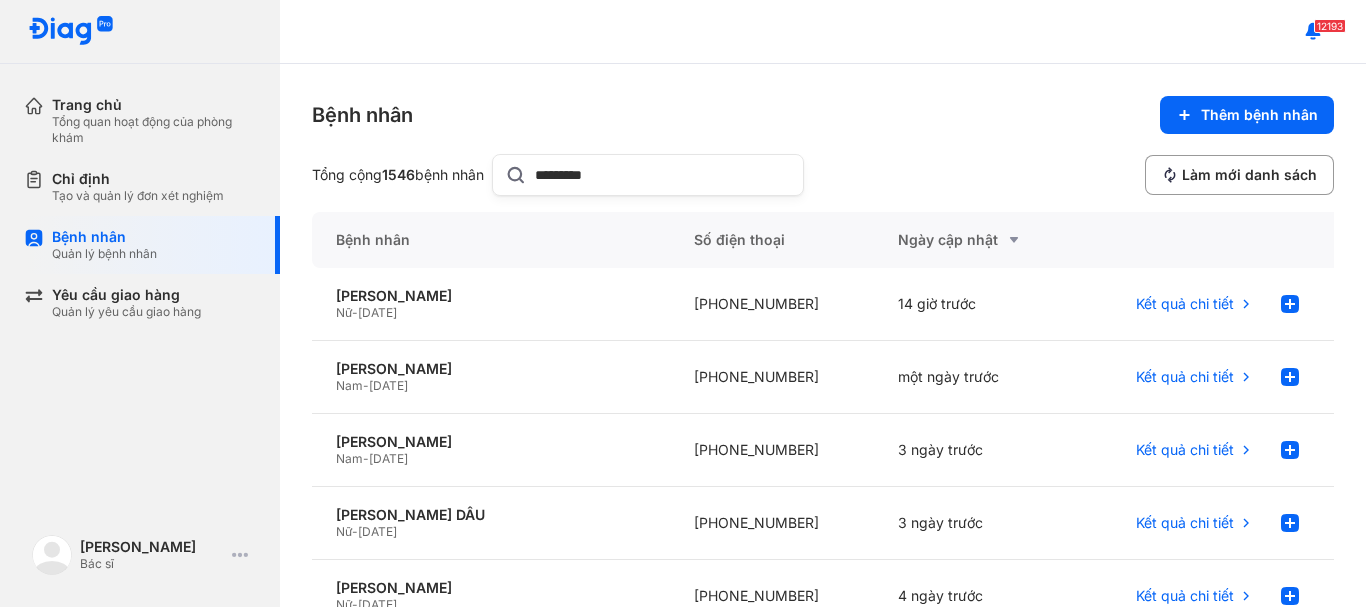 type on "*********" 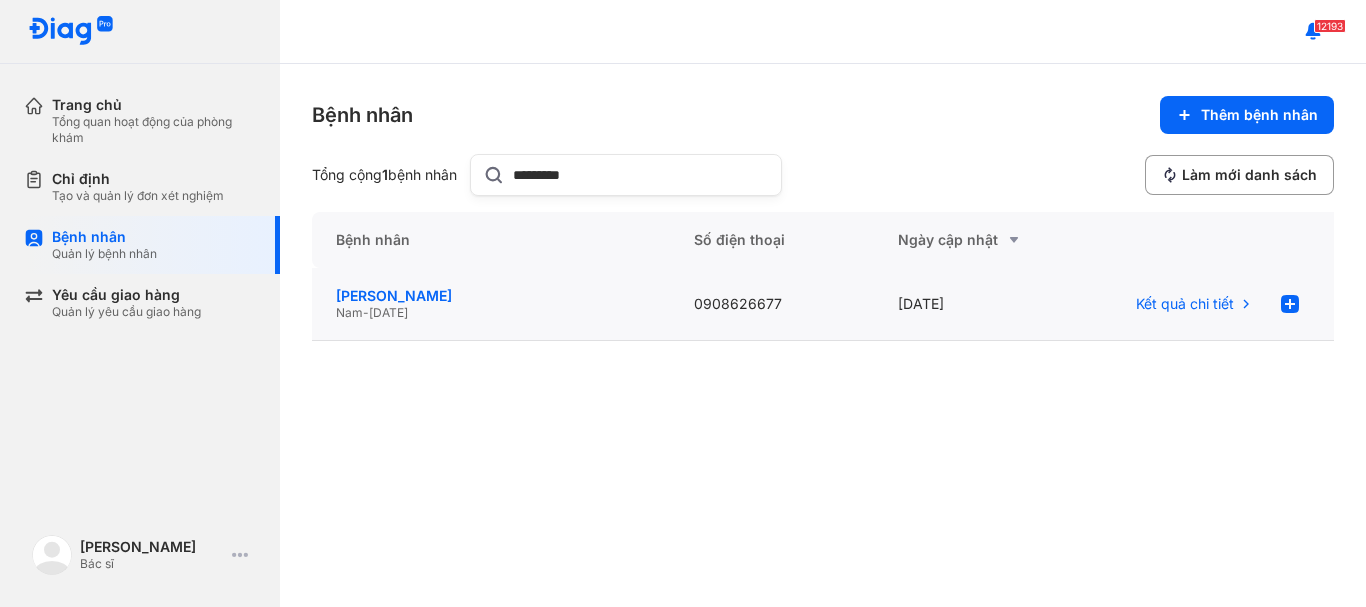 click on "[PERSON_NAME]" 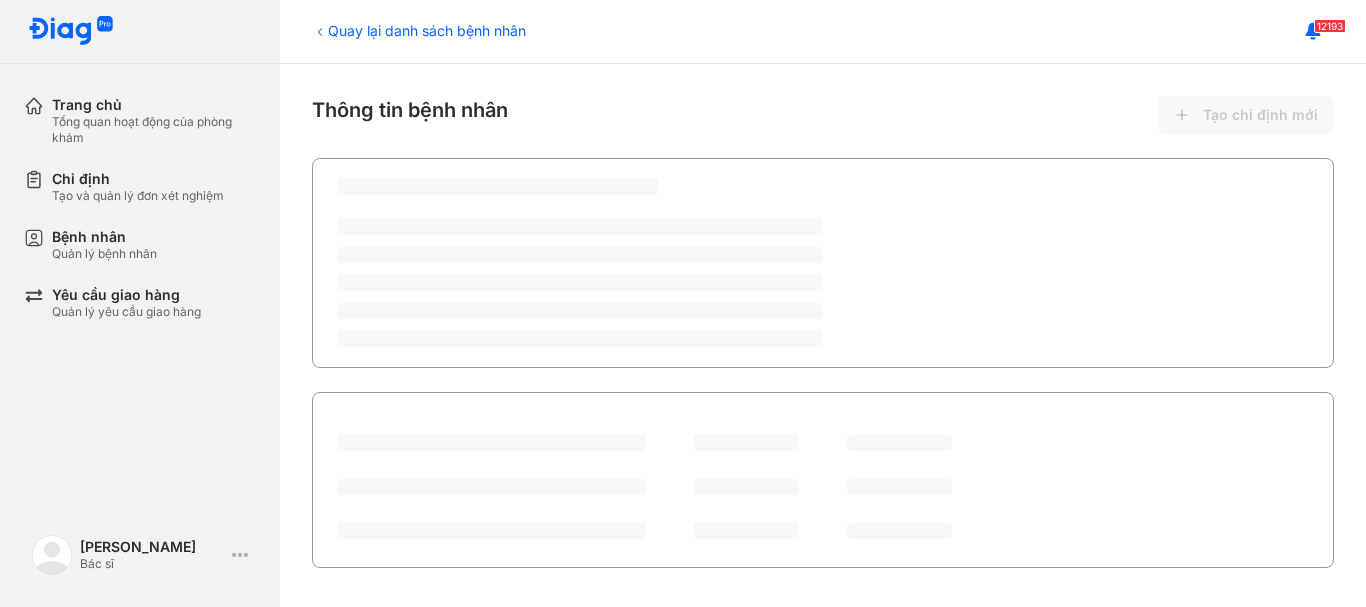 scroll, scrollTop: 0, scrollLeft: 0, axis: both 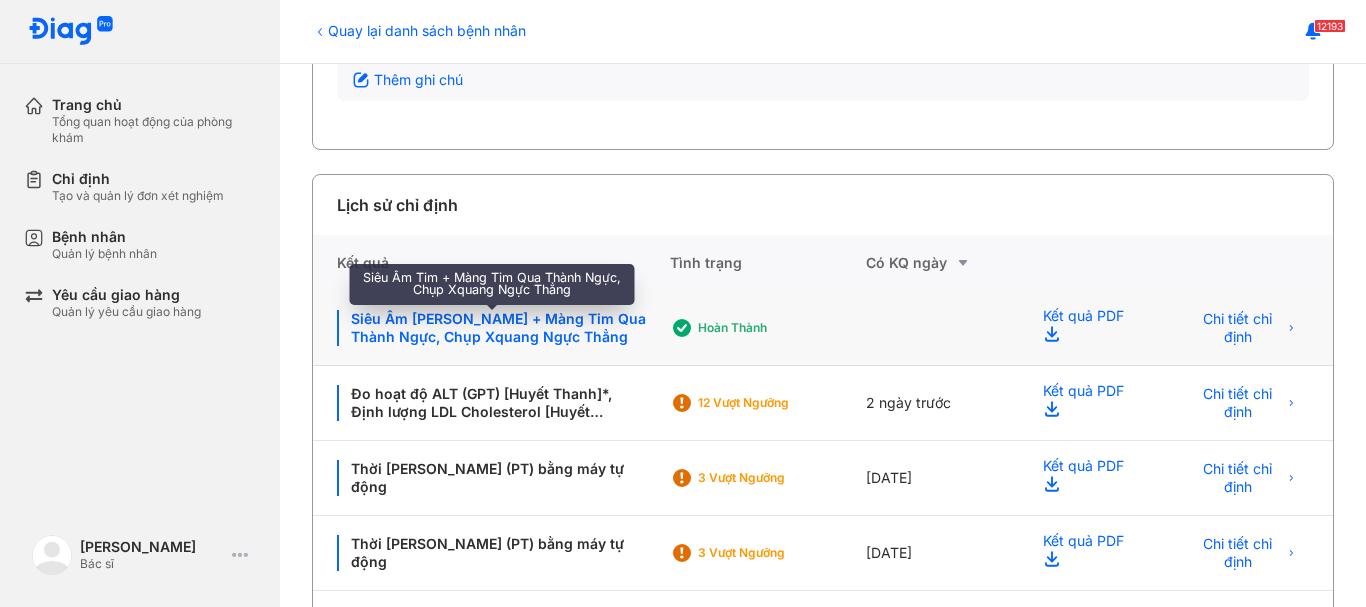click on "Siêu Âm Tim + Màng Tim Qua Thành Ngực, Chụp Xquang Ngực Thẳng" 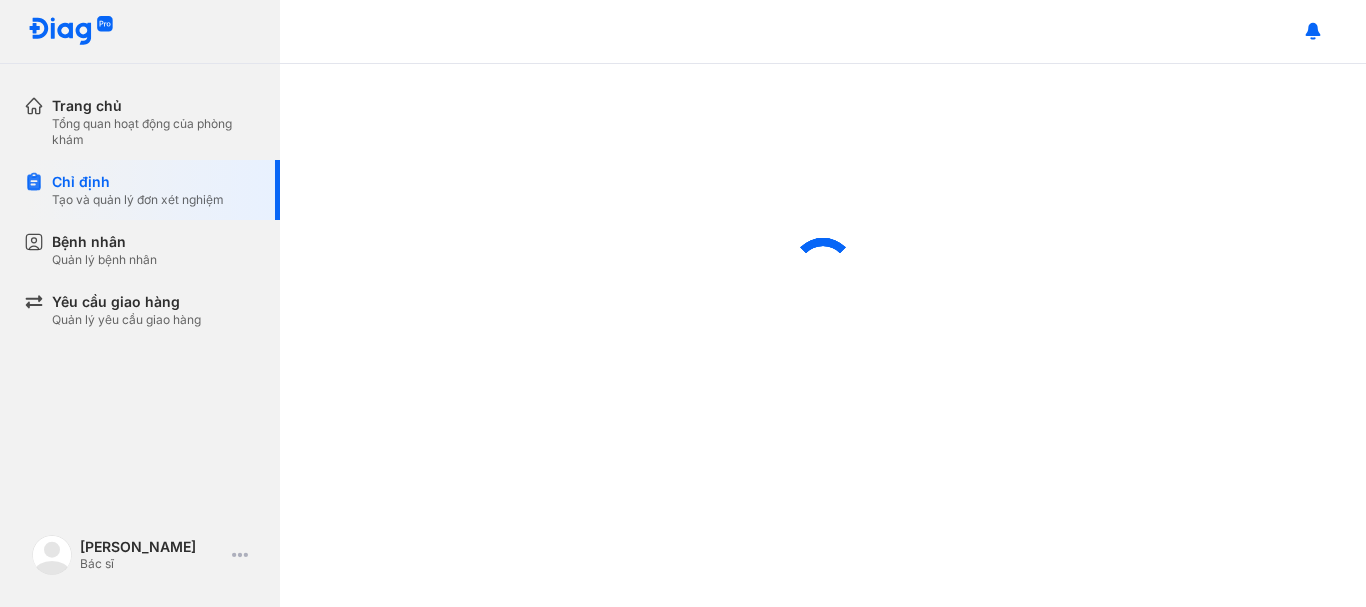 scroll, scrollTop: 0, scrollLeft: 0, axis: both 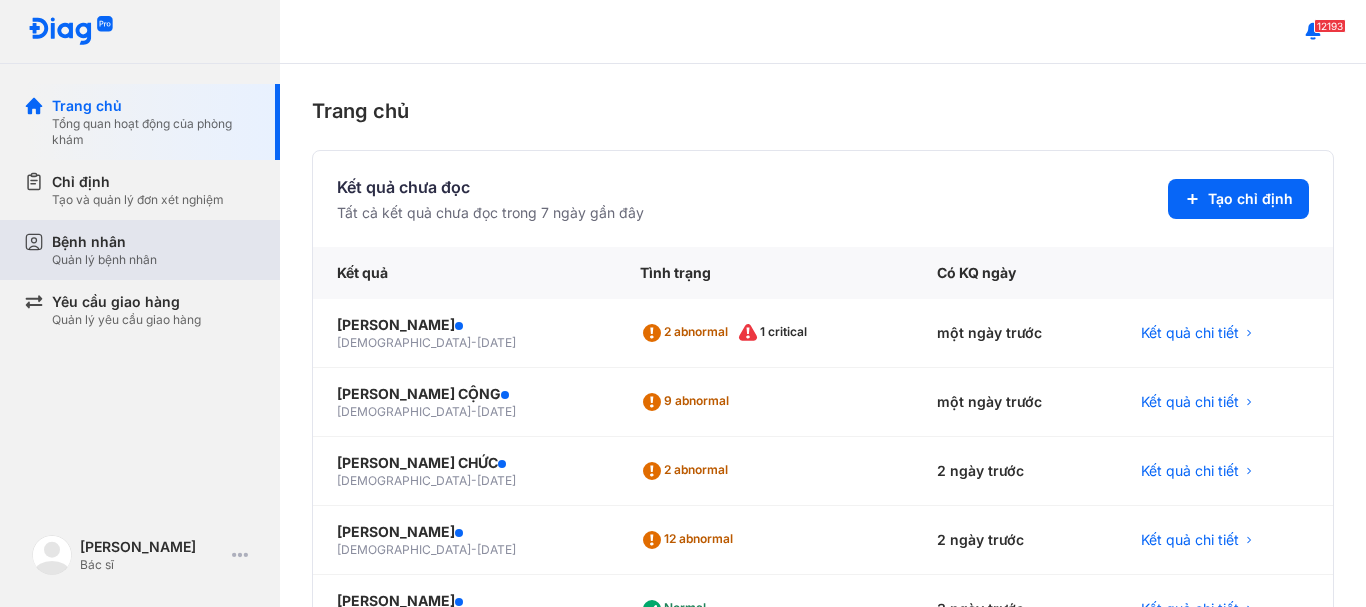 click on "Quản lý bệnh nhân" at bounding box center (104, 260) 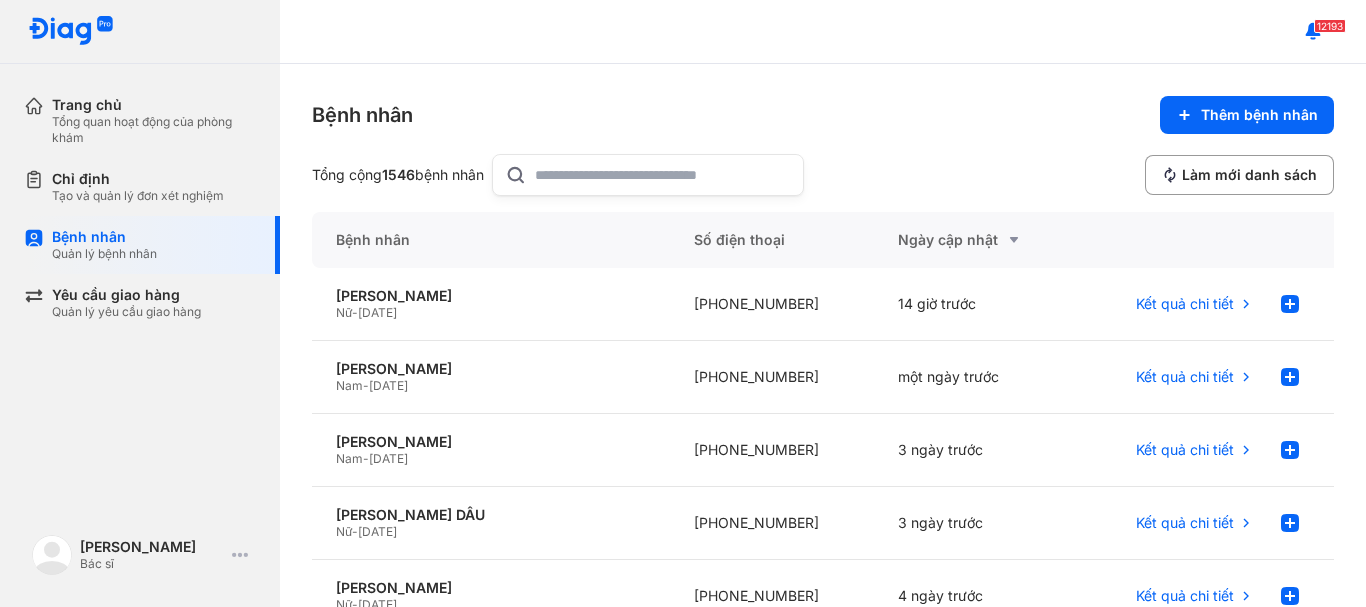 click 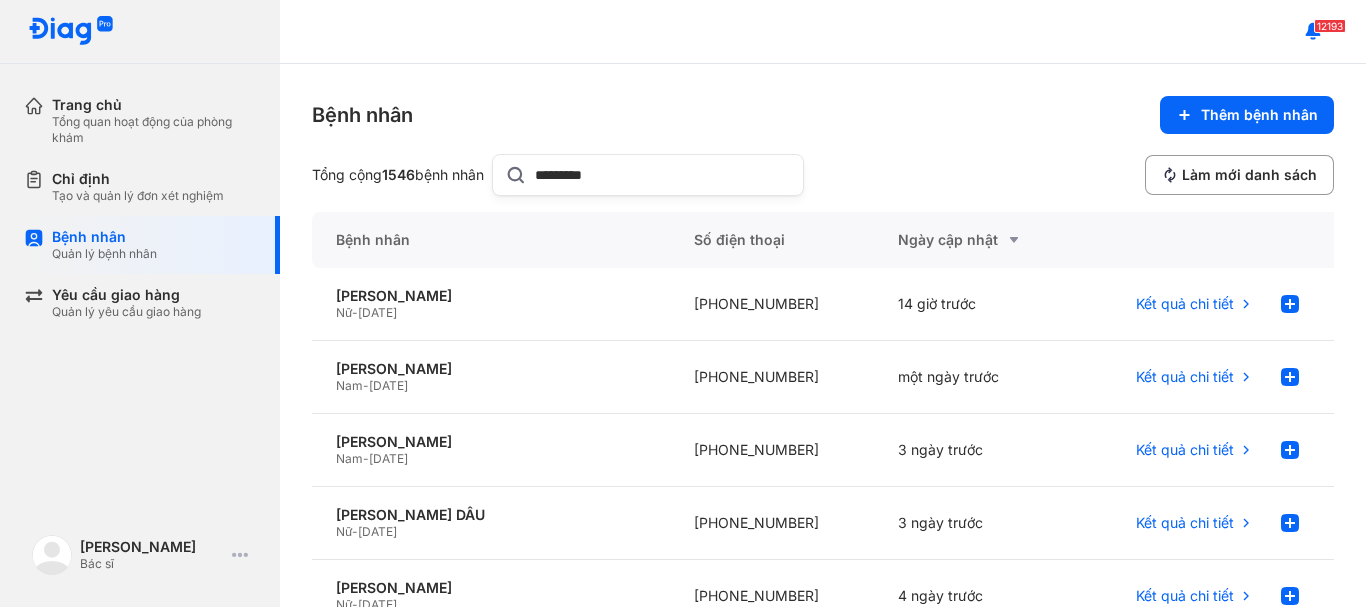 type on "*********" 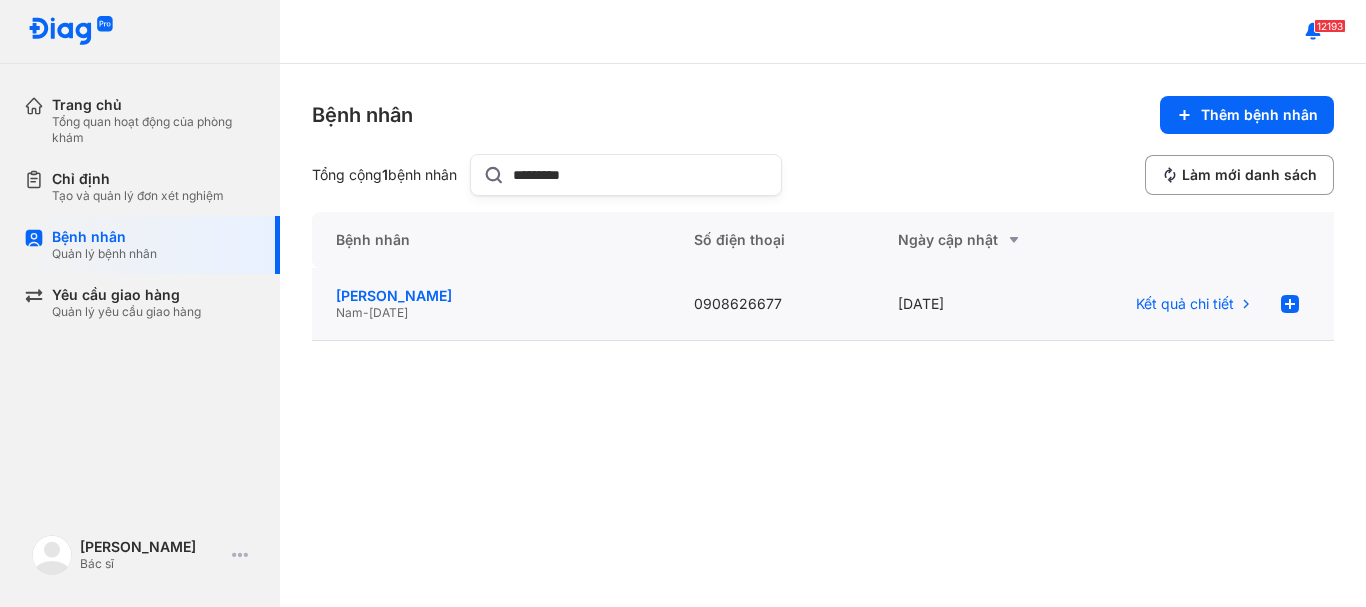 click on "[PERSON_NAME]" 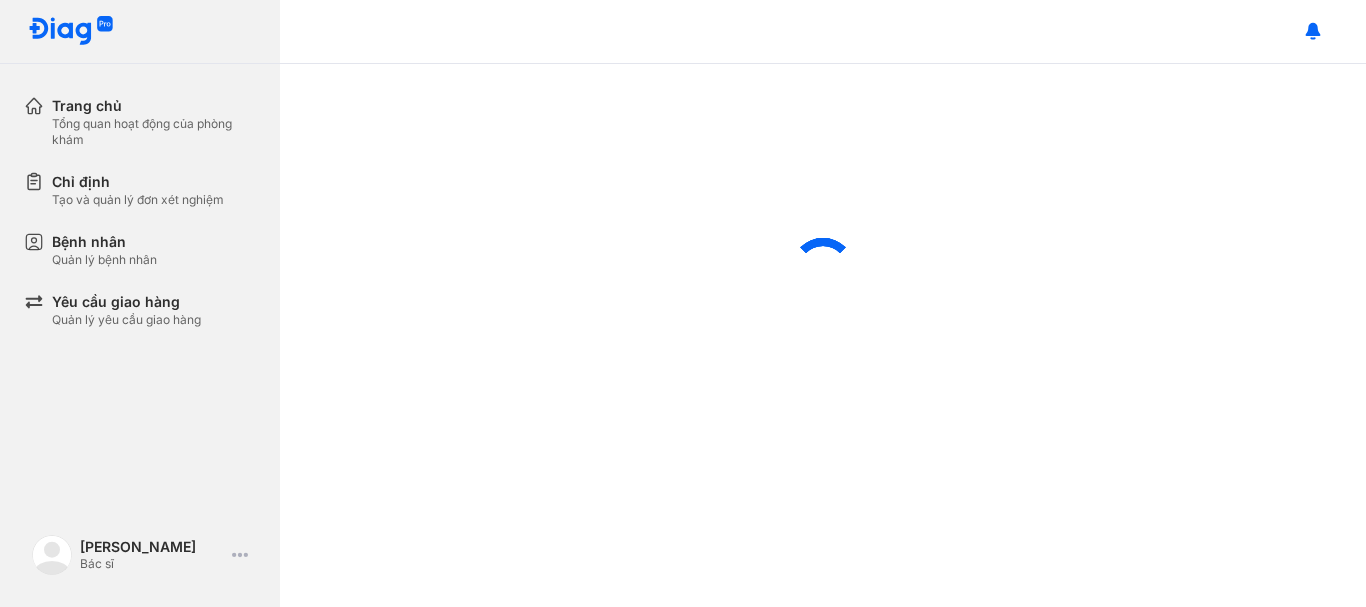 scroll, scrollTop: 0, scrollLeft: 0, axis: both 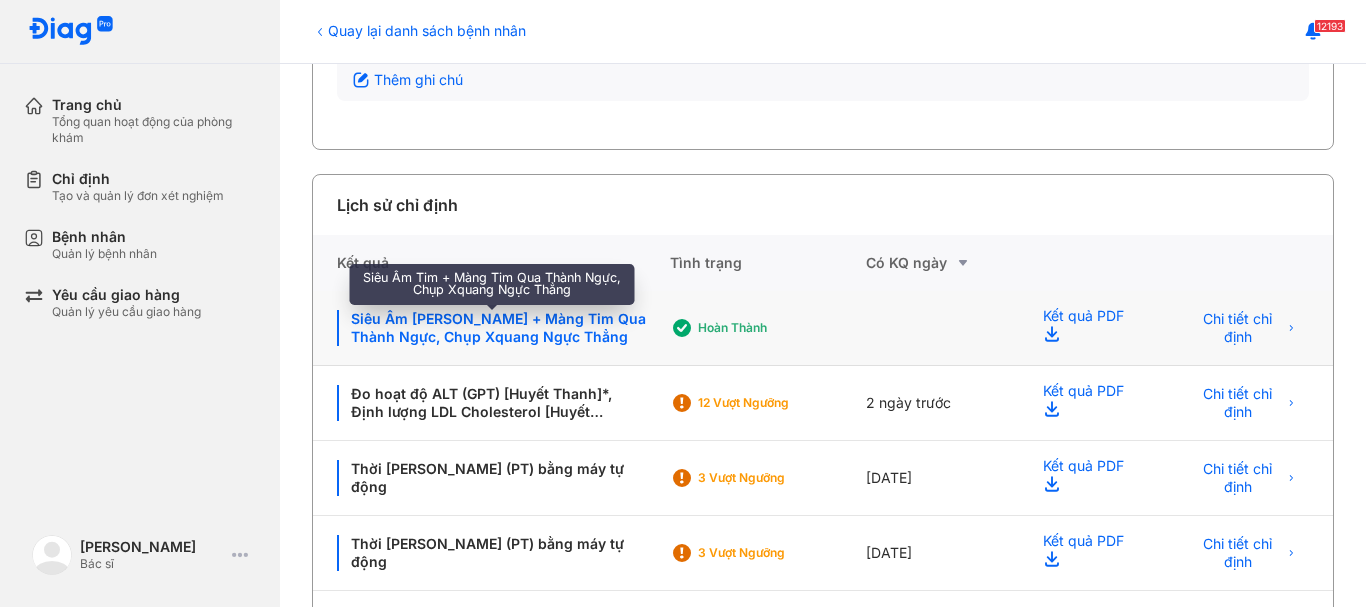 click on "Siêu Âm [PERSON_NAME] + Màng Tim Qua Thành Ngực, Chụp Xquang Ngực Thẳng" 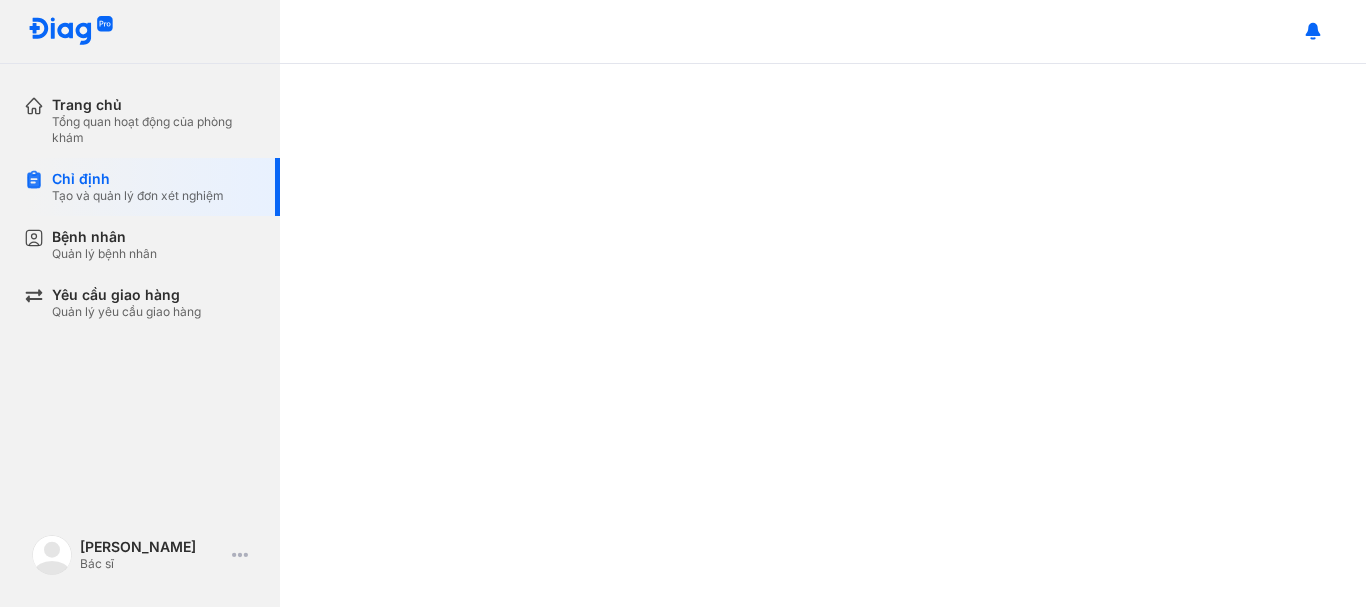 scroll, scrollTop: 0, scrollLeft: 0, axis: both 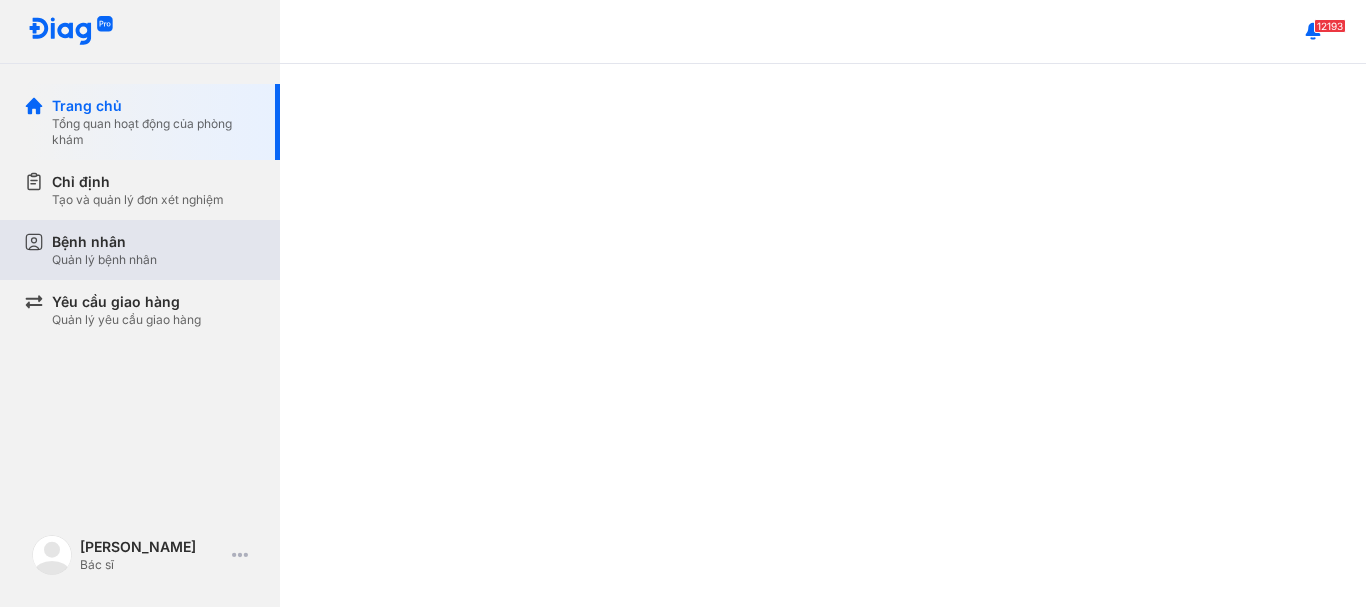click on "Bệnh nhân" at bounding box center [104, 242] 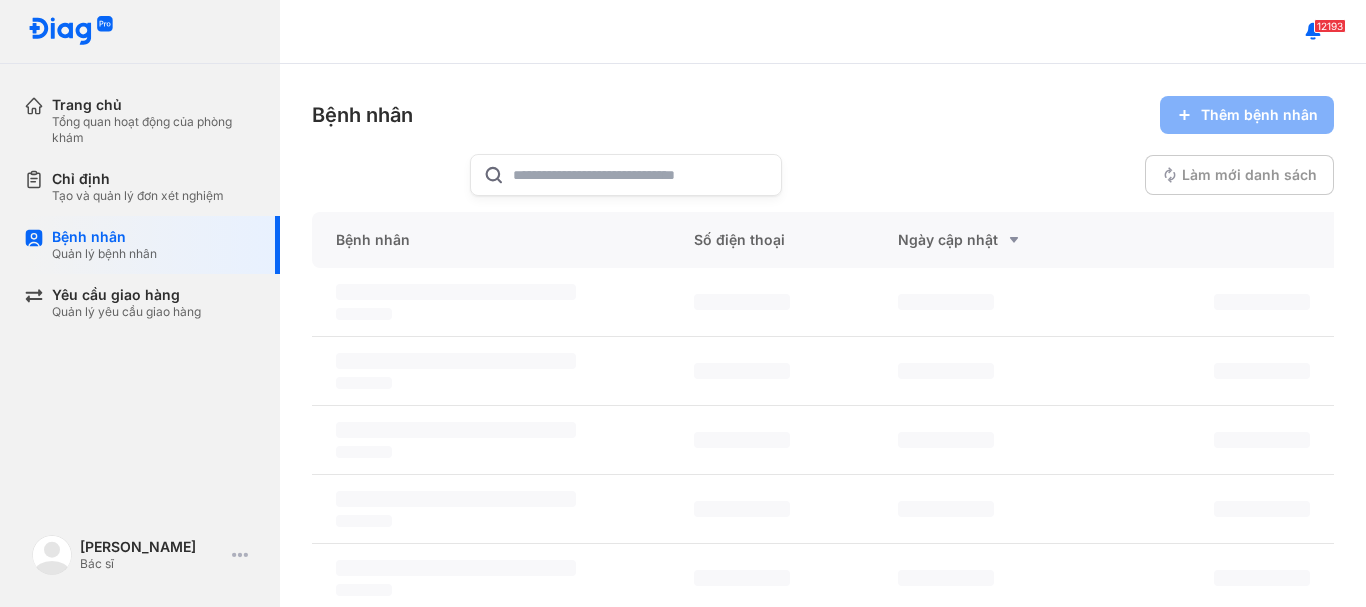 click 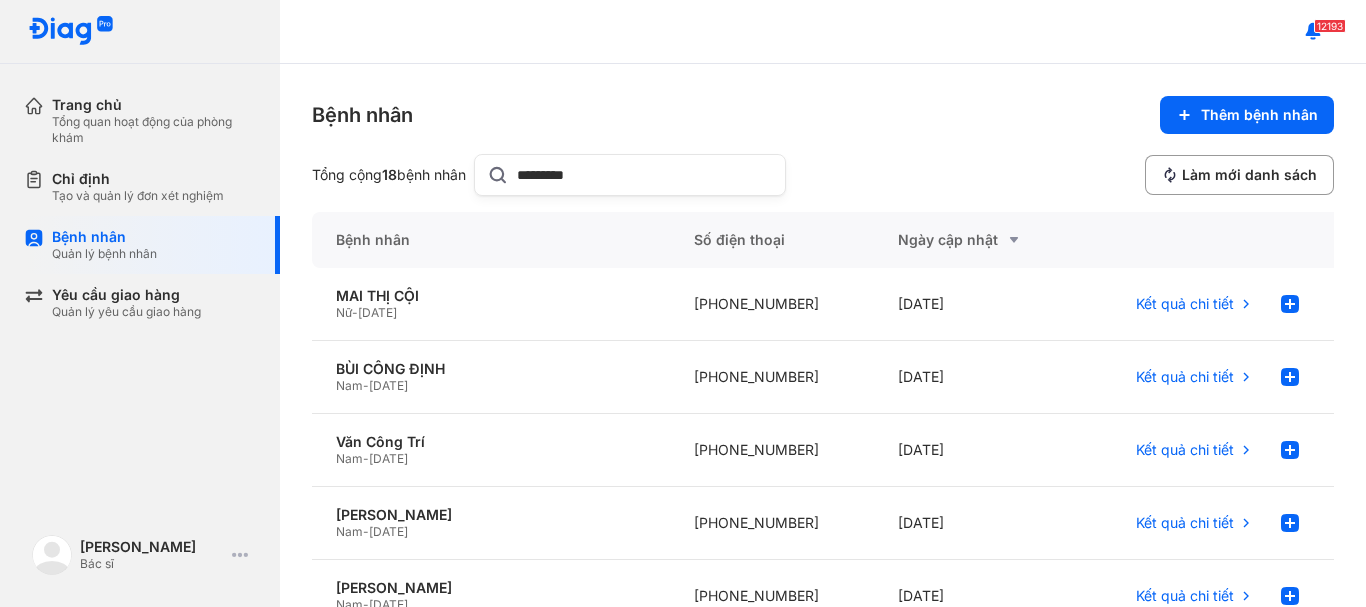 type on "*********" 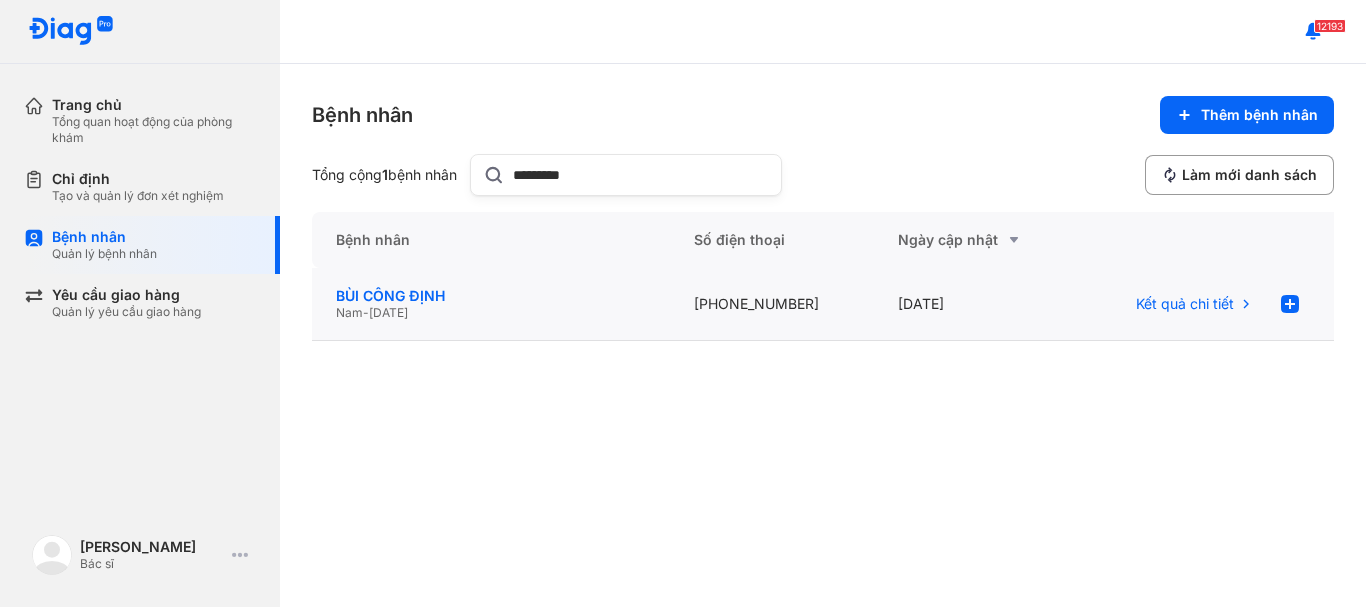 click on "BÙI CÔNG ĐỊNH" 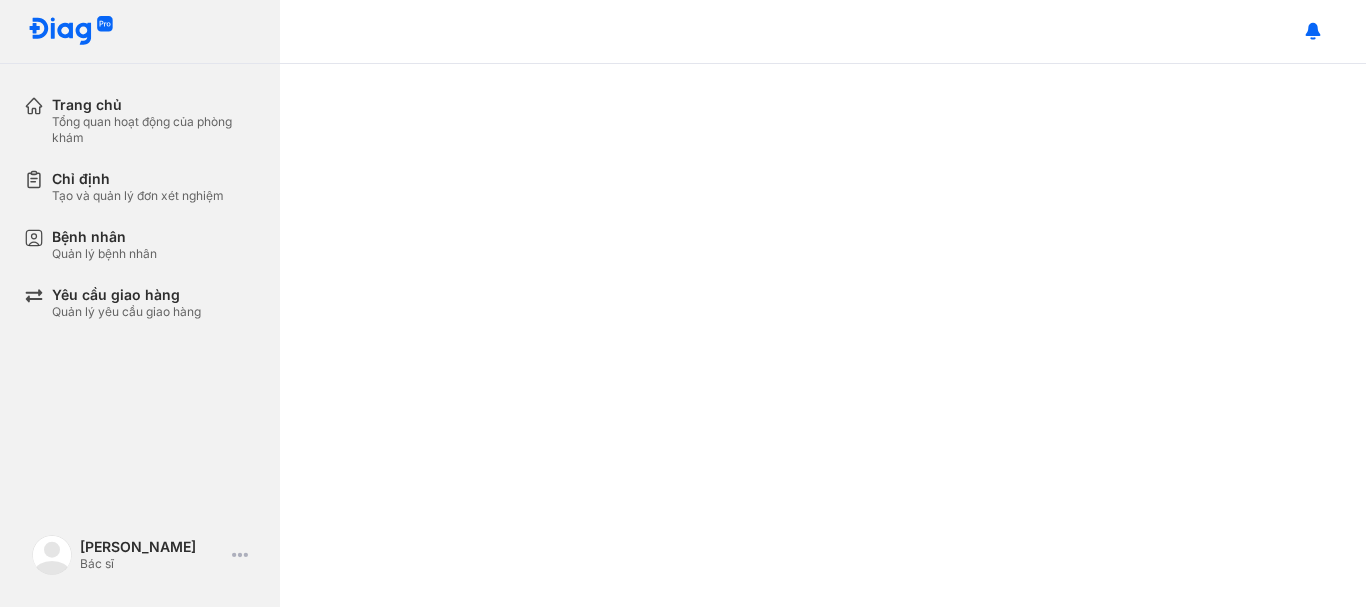 scroll, scrollTop: 0, scrollLeft: 0, axis: both 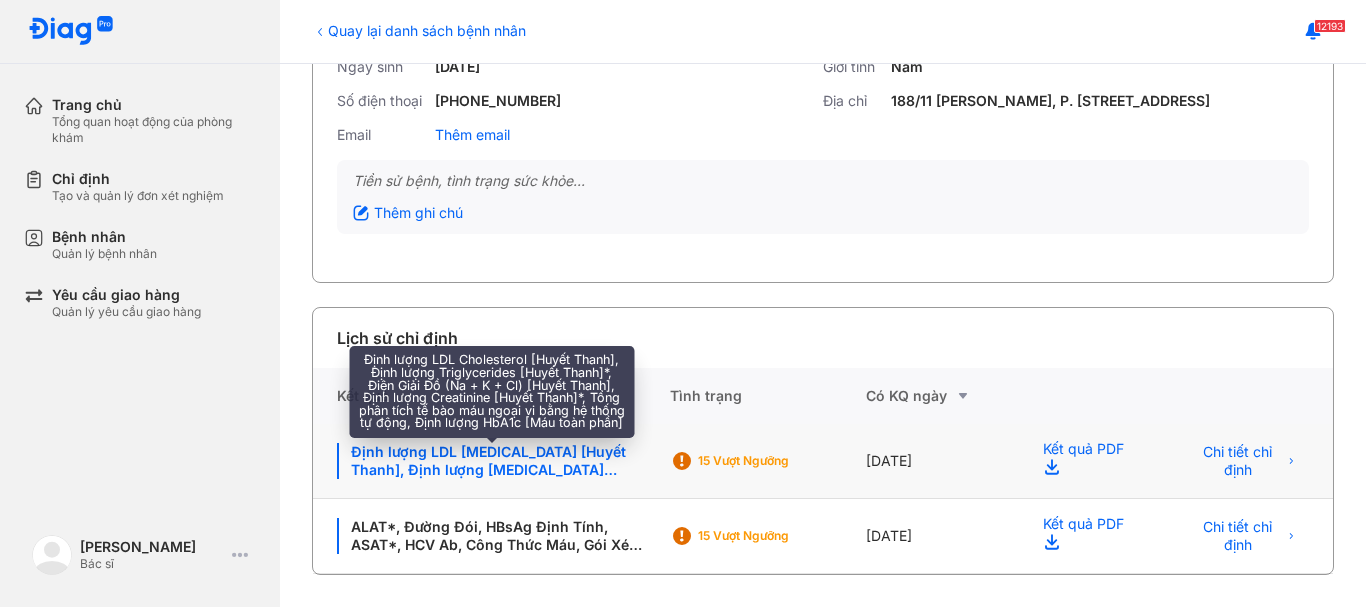 click on "Định lượng LDL [MEDICAL_DATA] [Huyết Thanh], Định lượng [MEDICAL_DATA] [Huyết Thanh]*, Điện Giải Đồ (Na + K + Cl) [Huyết Thanh], Định lượng Creatinine [Huyết Thanh]*, Tổng phân tích tế bào máu ngoại vi bằng hệ thống tự động, Định lượng [MEDICAL_DATA] [Máu toàn phần]" 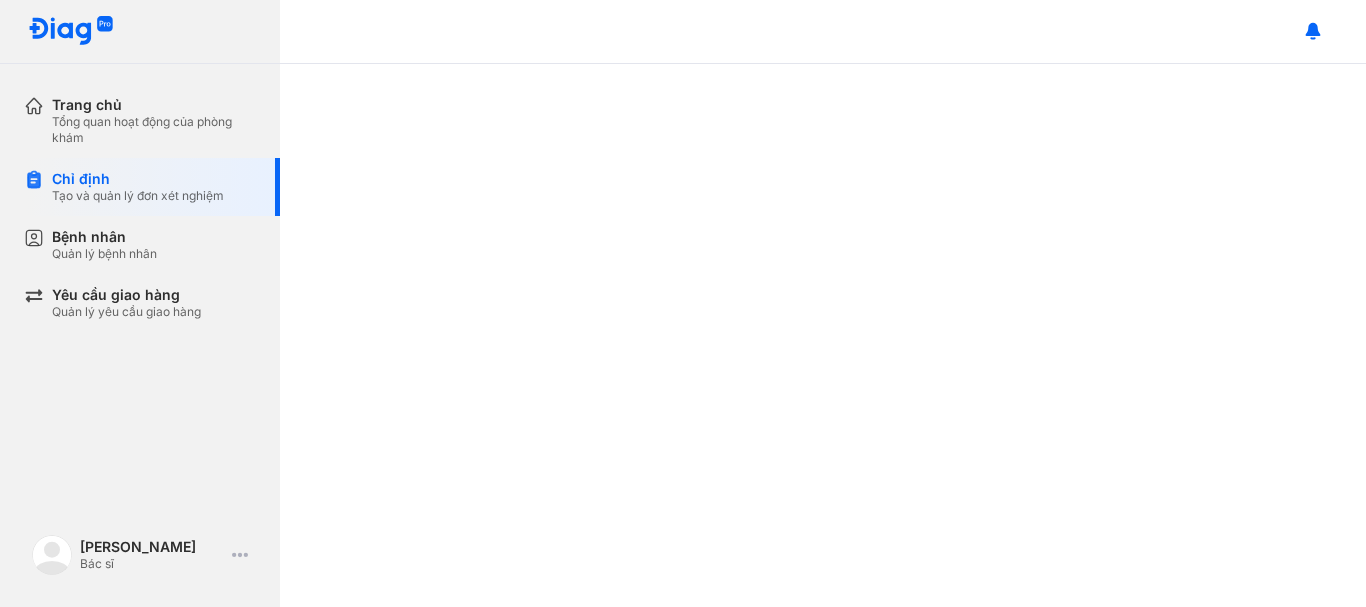 scroll, scrollTop: 0, scrollLeft: 0, axis: both 